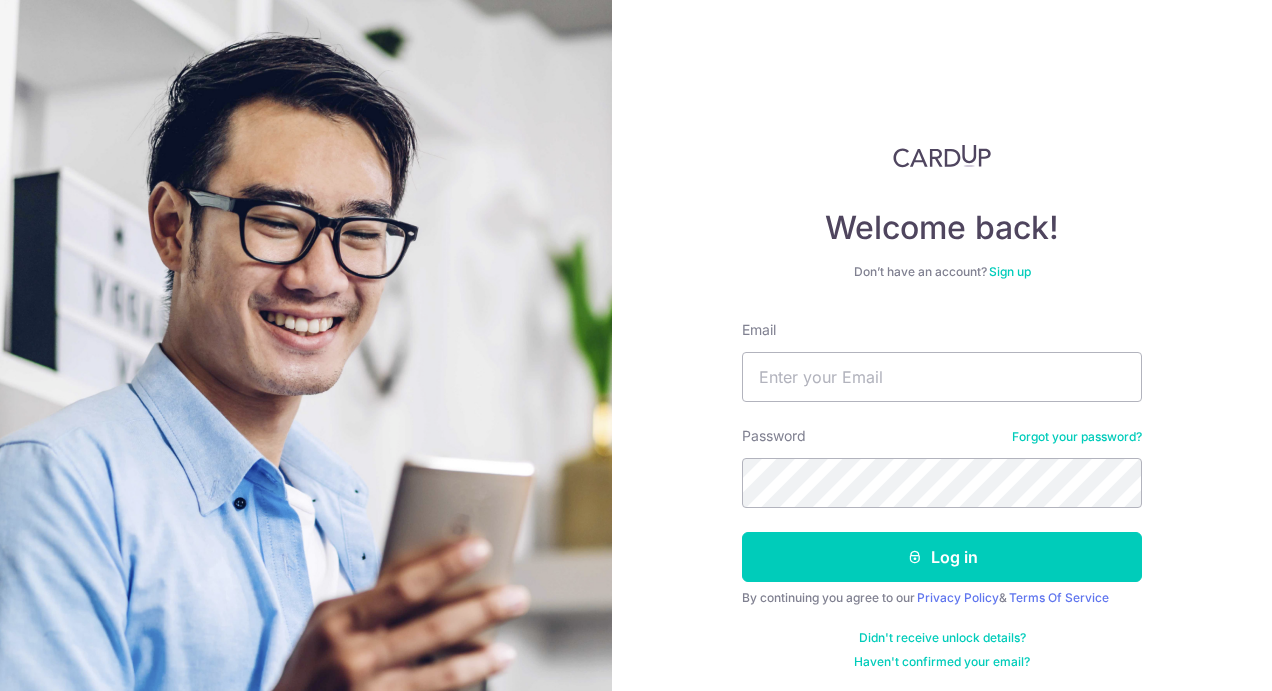 scroll, scrollTop: 0, scrollLeft: 0, axis: both 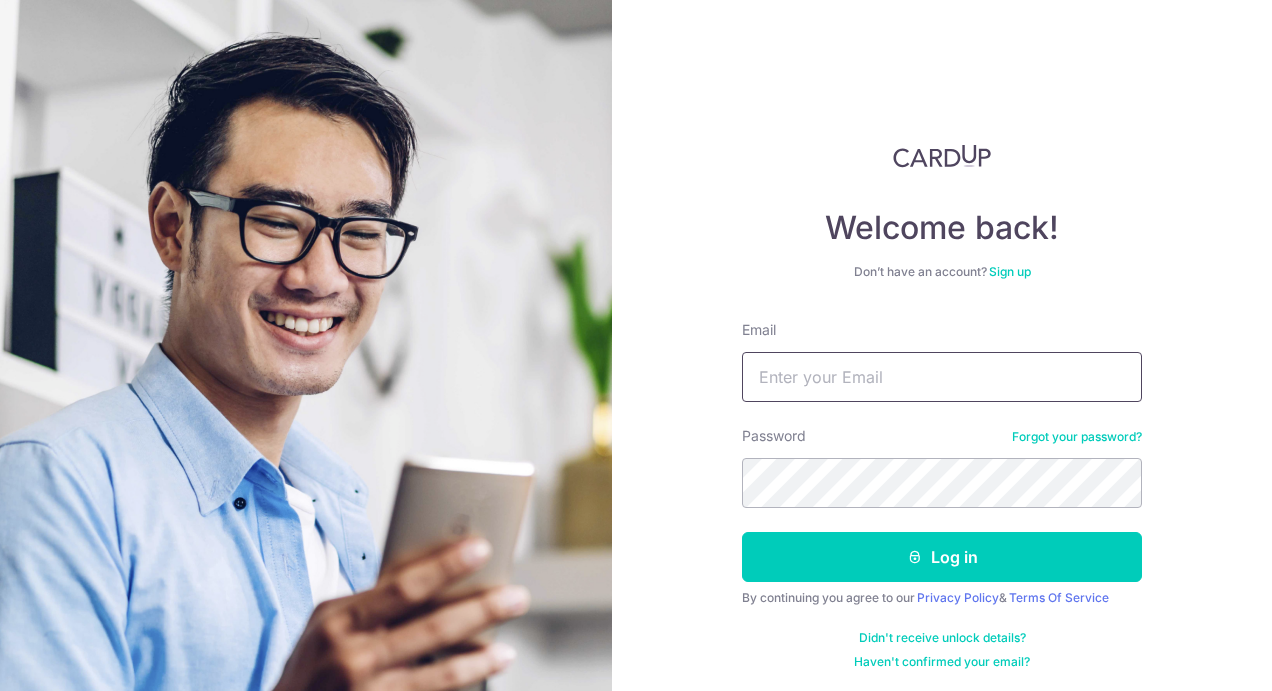 click on "Email" at bounding box center [942, 377] 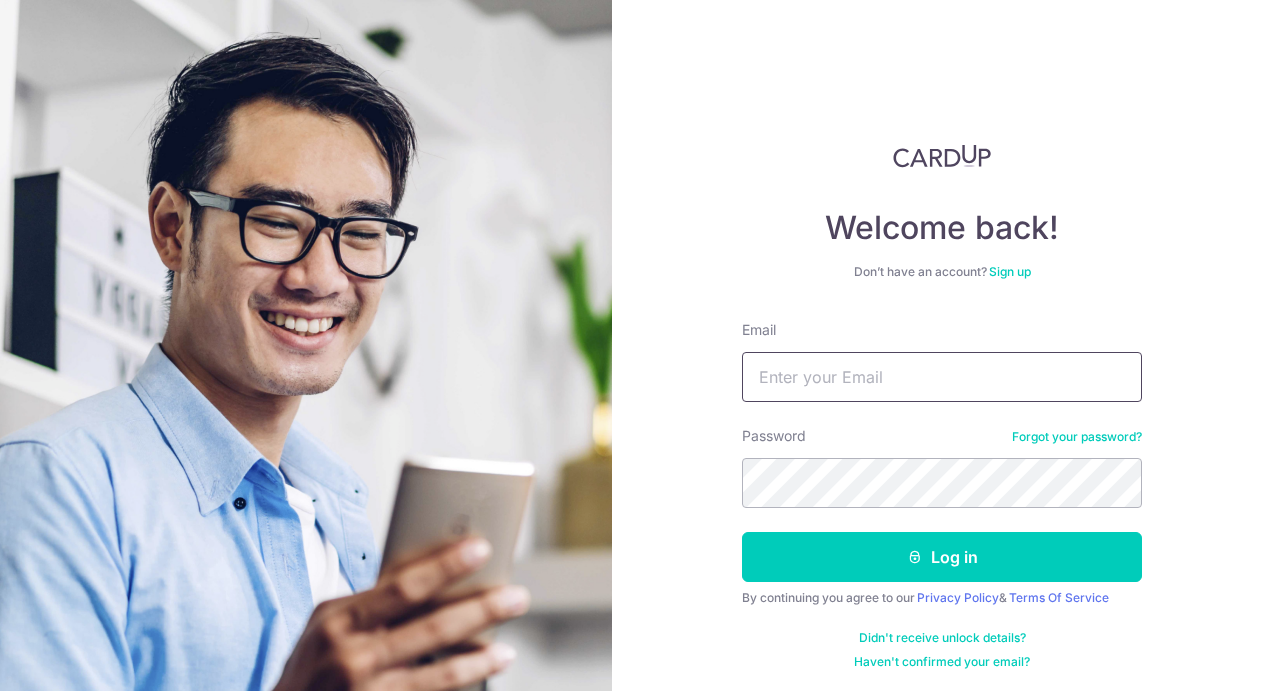 click on "Email" at bounding box center (942, 377) 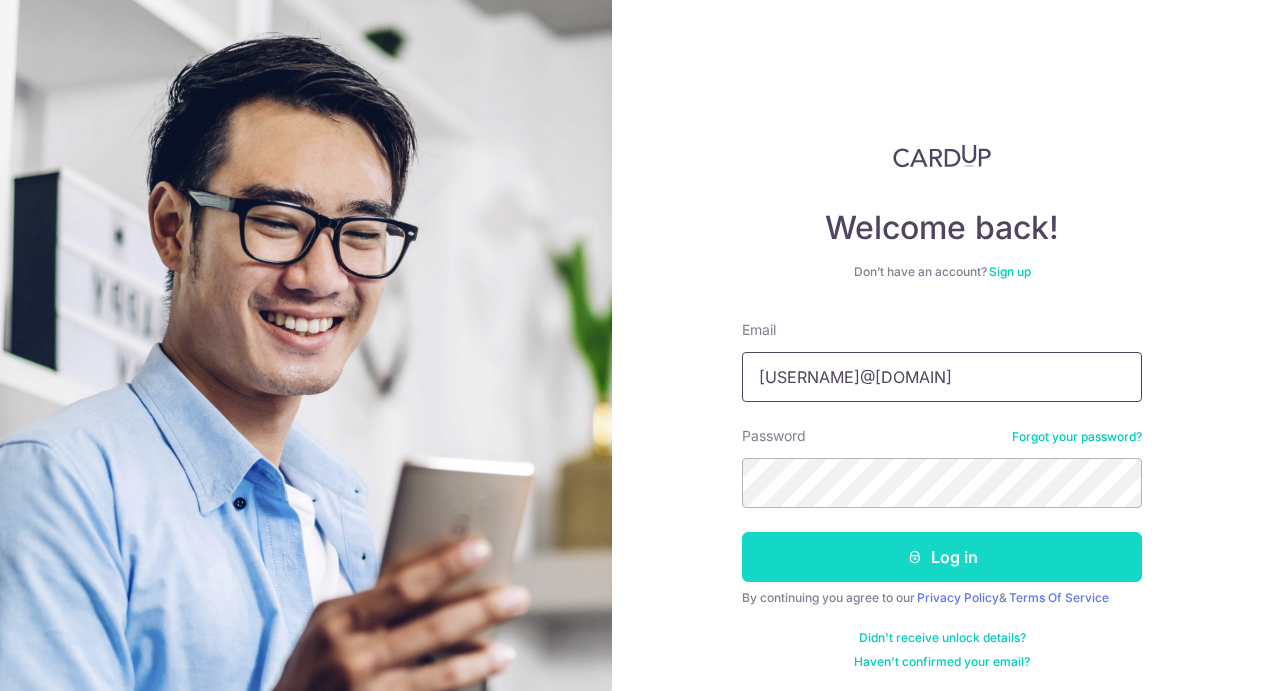 type on "[EMAIL]" 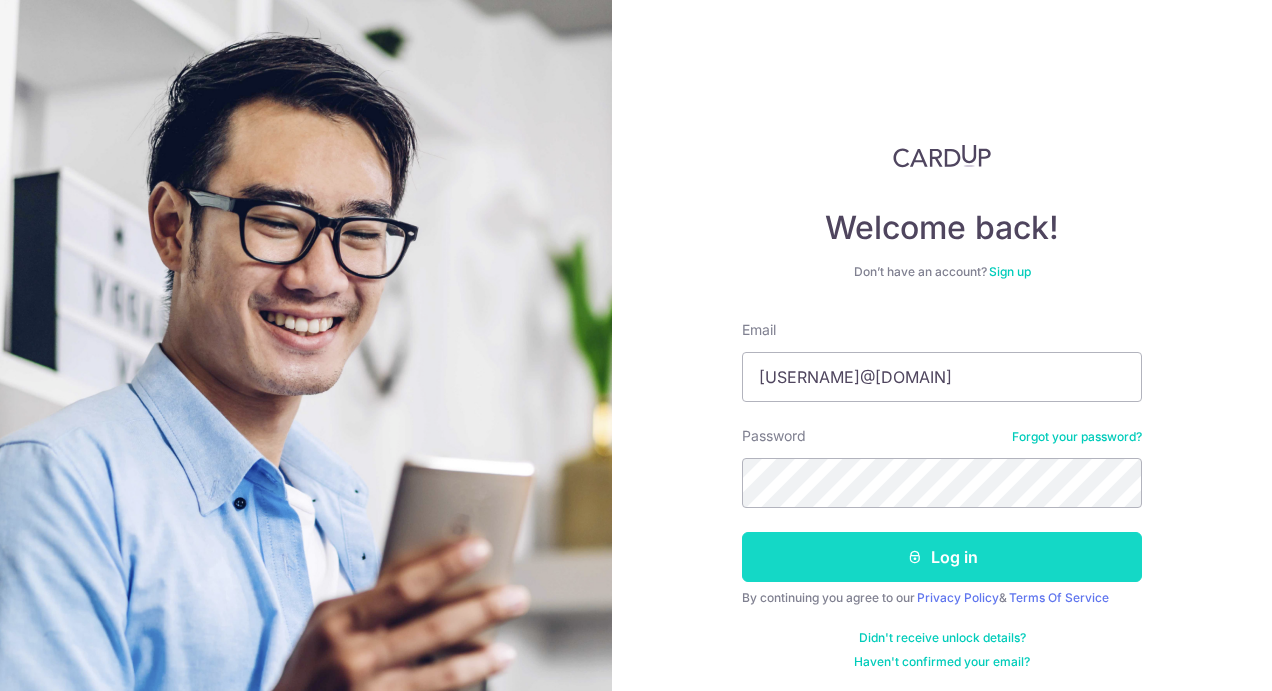 click on "Log in" at bounding box center [942, 557] 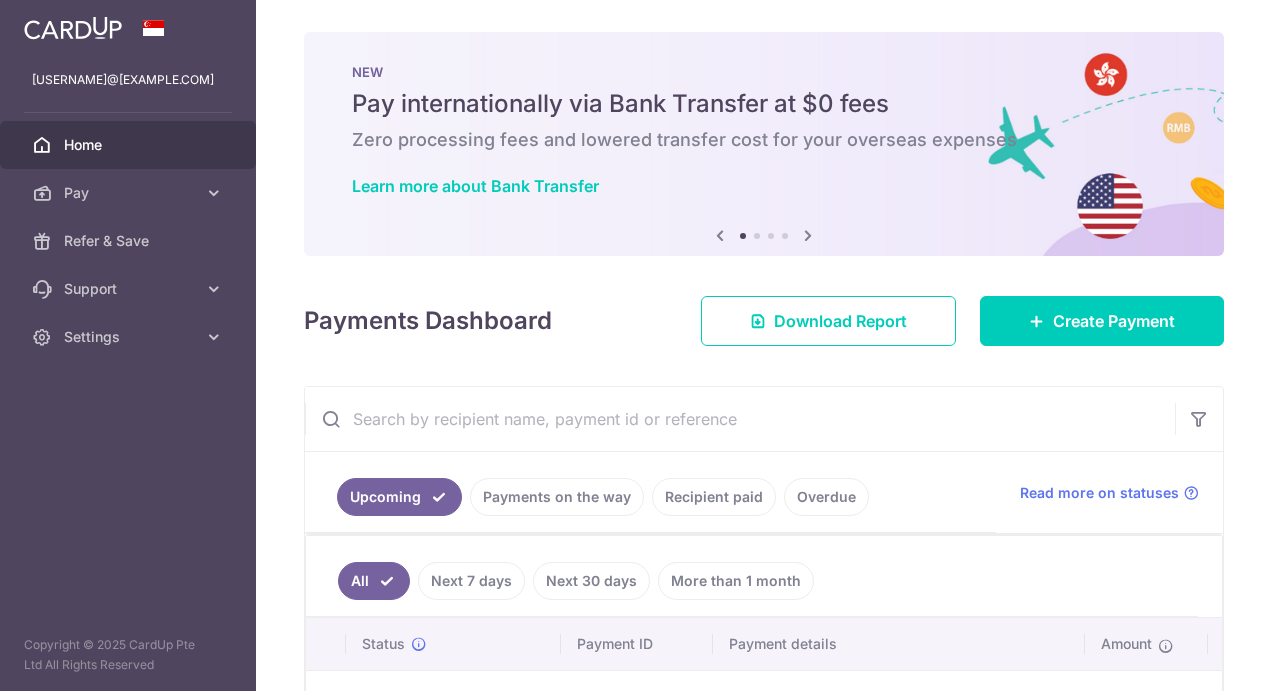 scroll, scrollTop: 0, scrollLeft: 0, axis: both 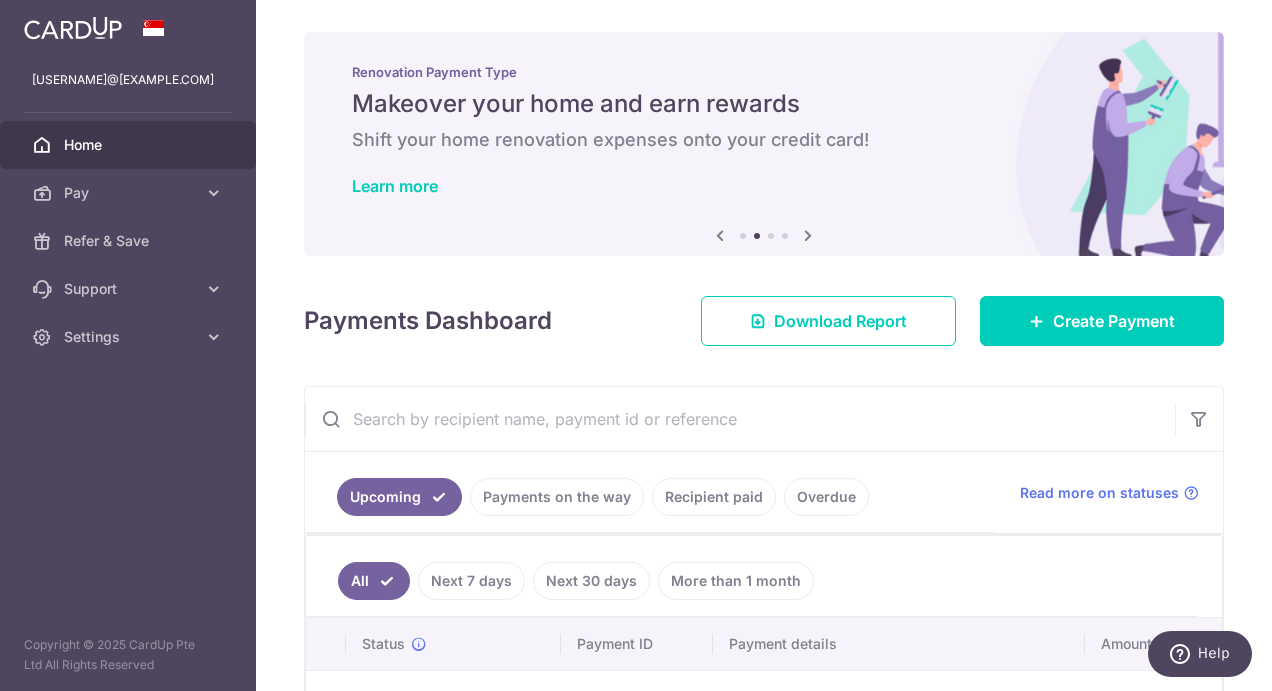 click on "Home" at bounding box center (130, 145) 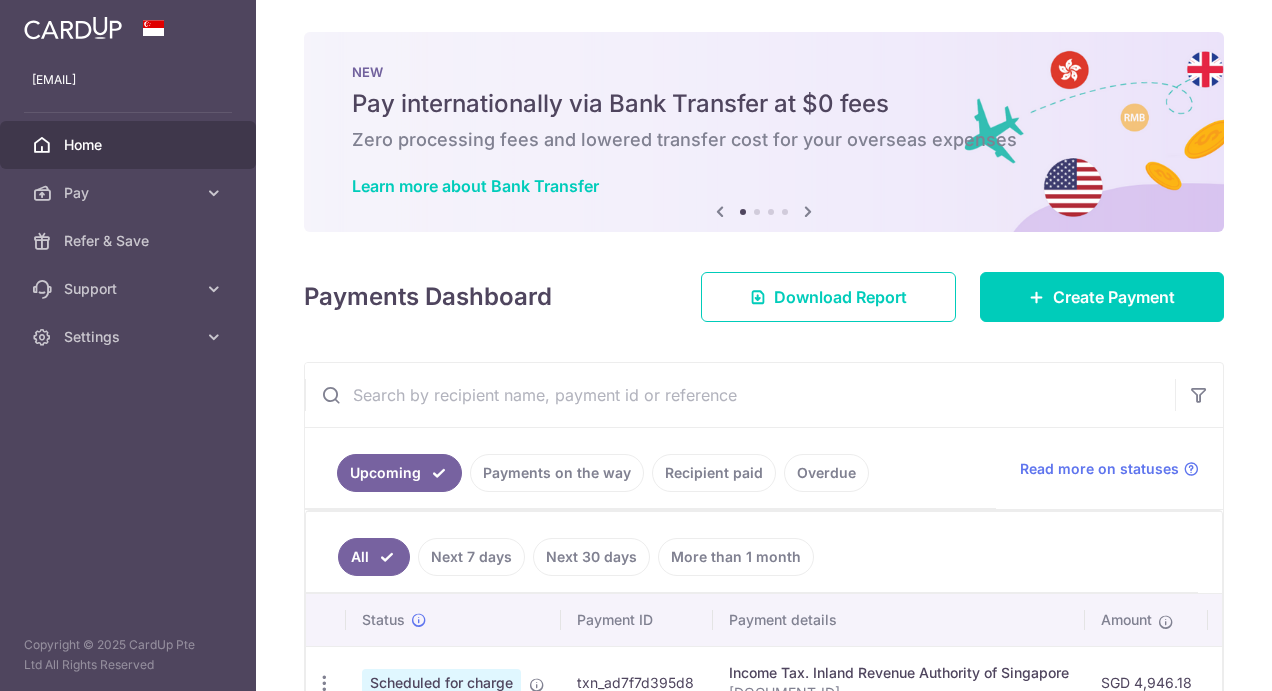 scroll, scrollTop: 0, scrollLeft: 0, axis: both 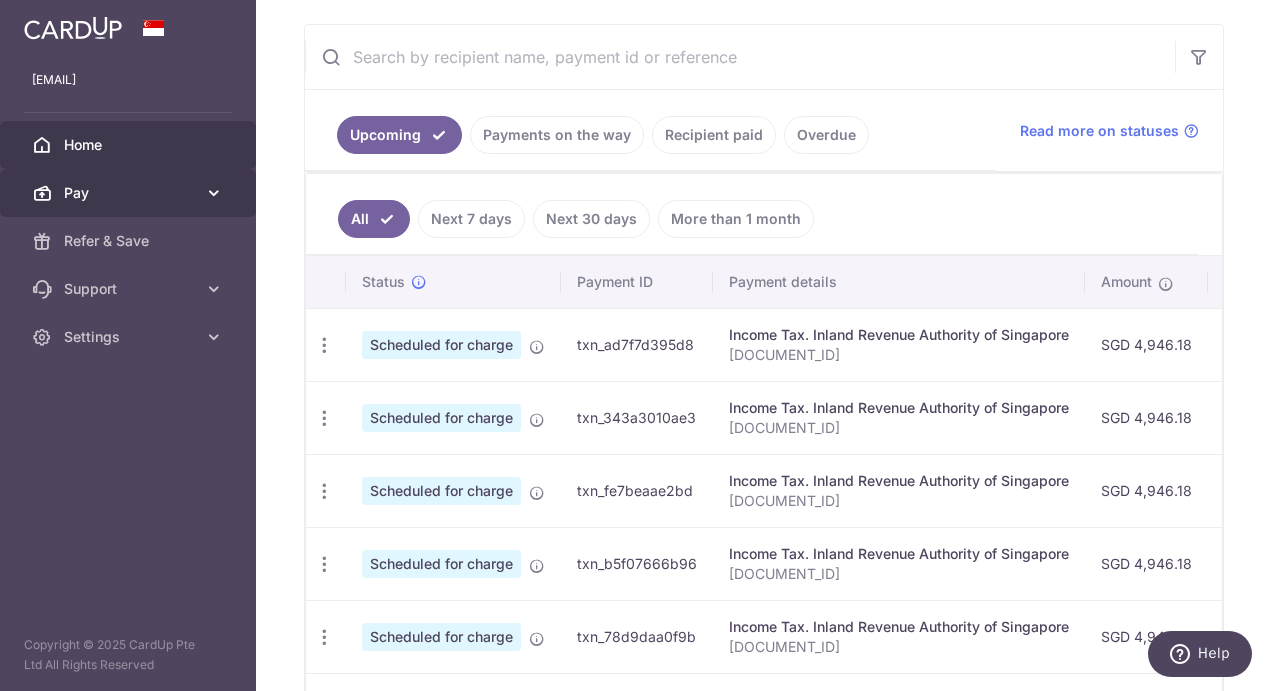 click on "Pay" at bounding box center (128, 193) 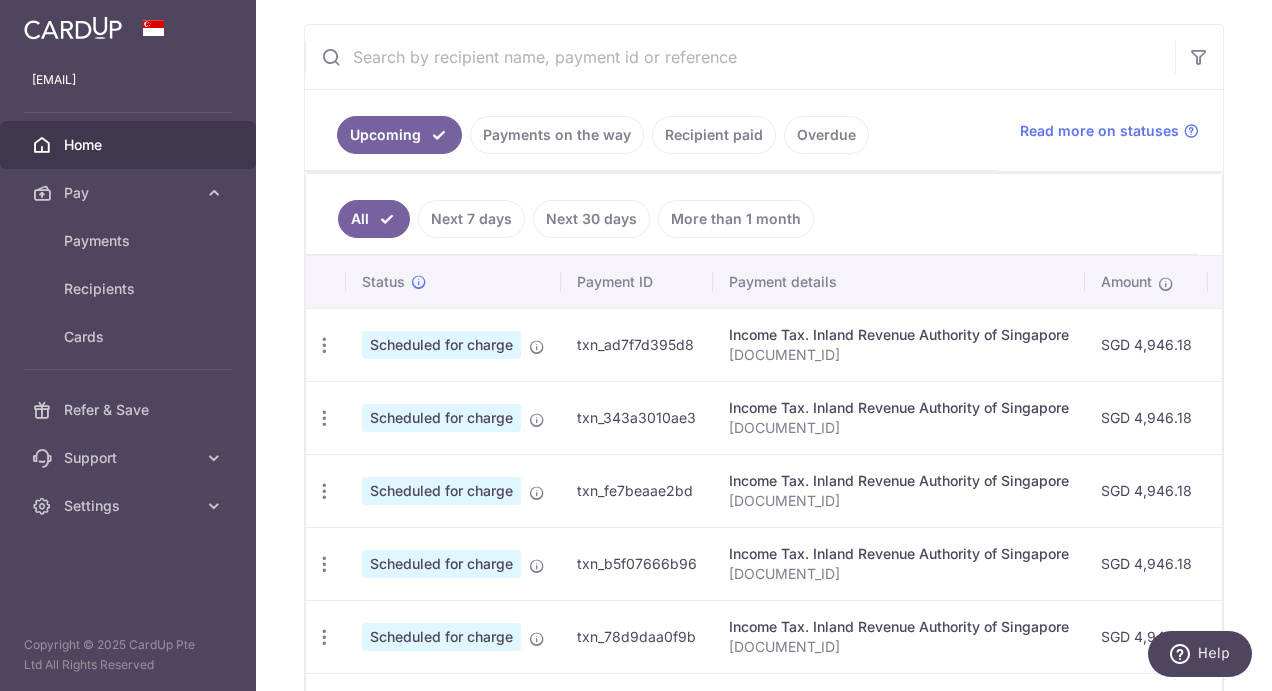 click on "Home" at bounding box center [130, 145] 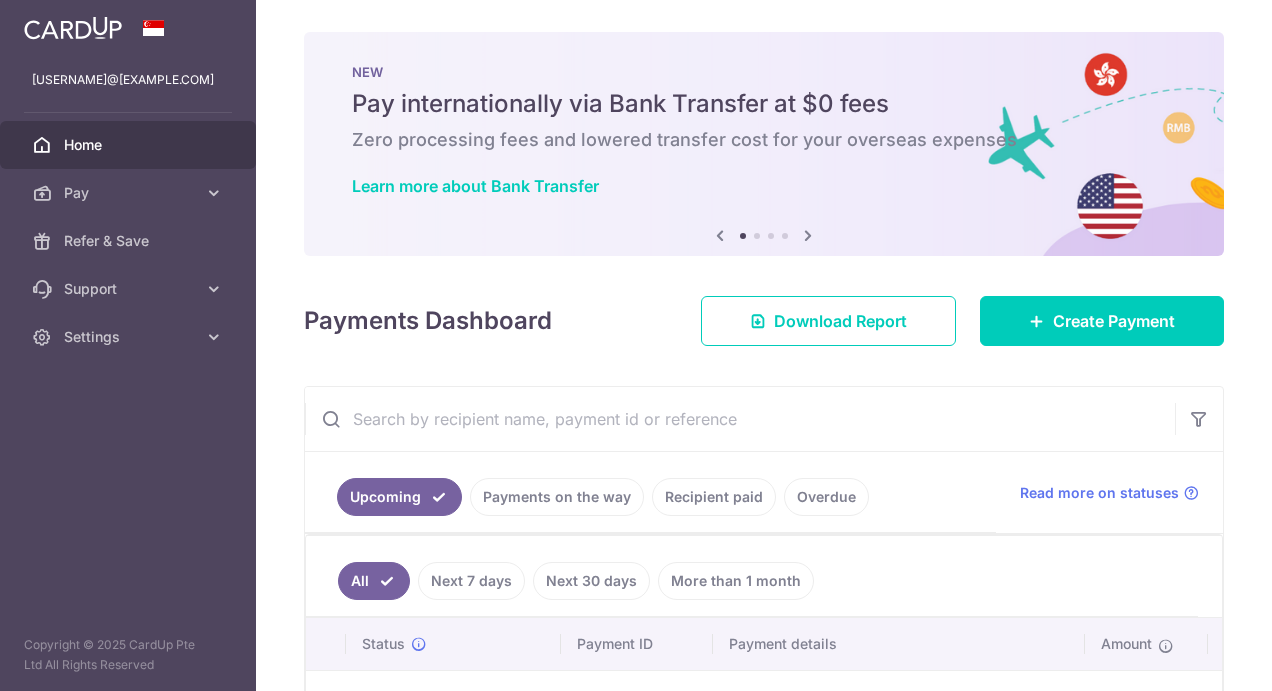 scroll, scrollTop: 0, scrollLeft: 0, axis: both 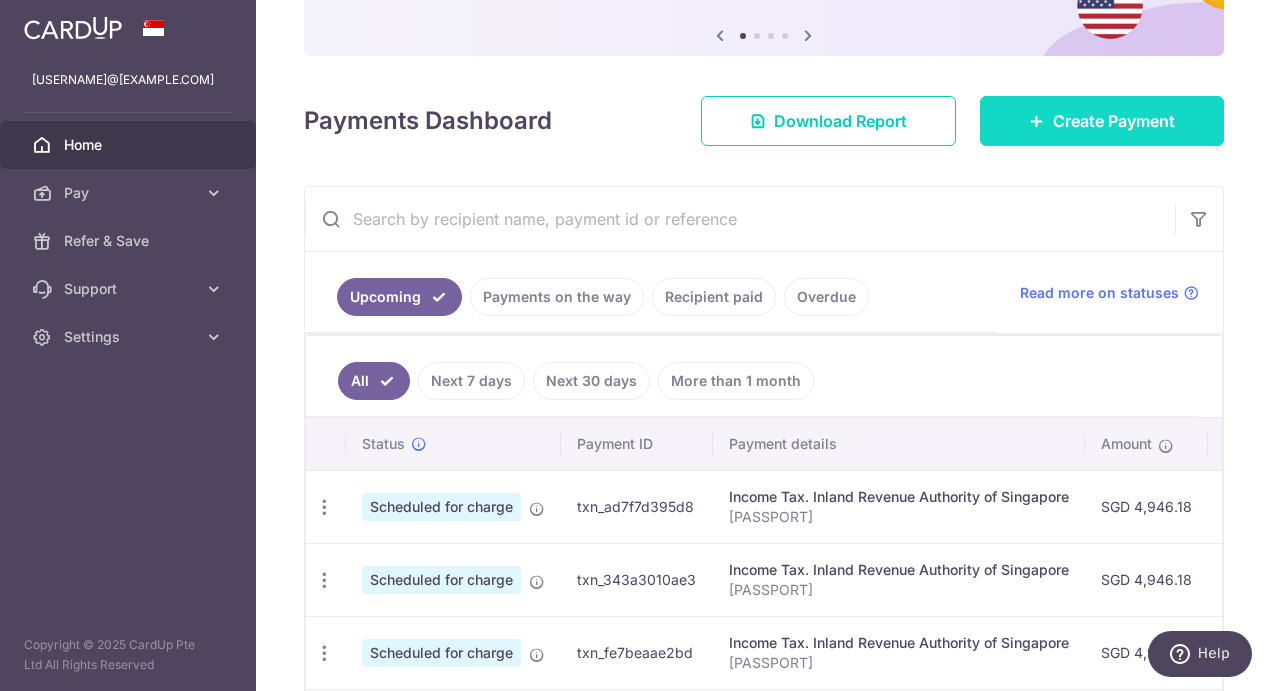 click on "Create Payment" at bounding box center (1114, 121) 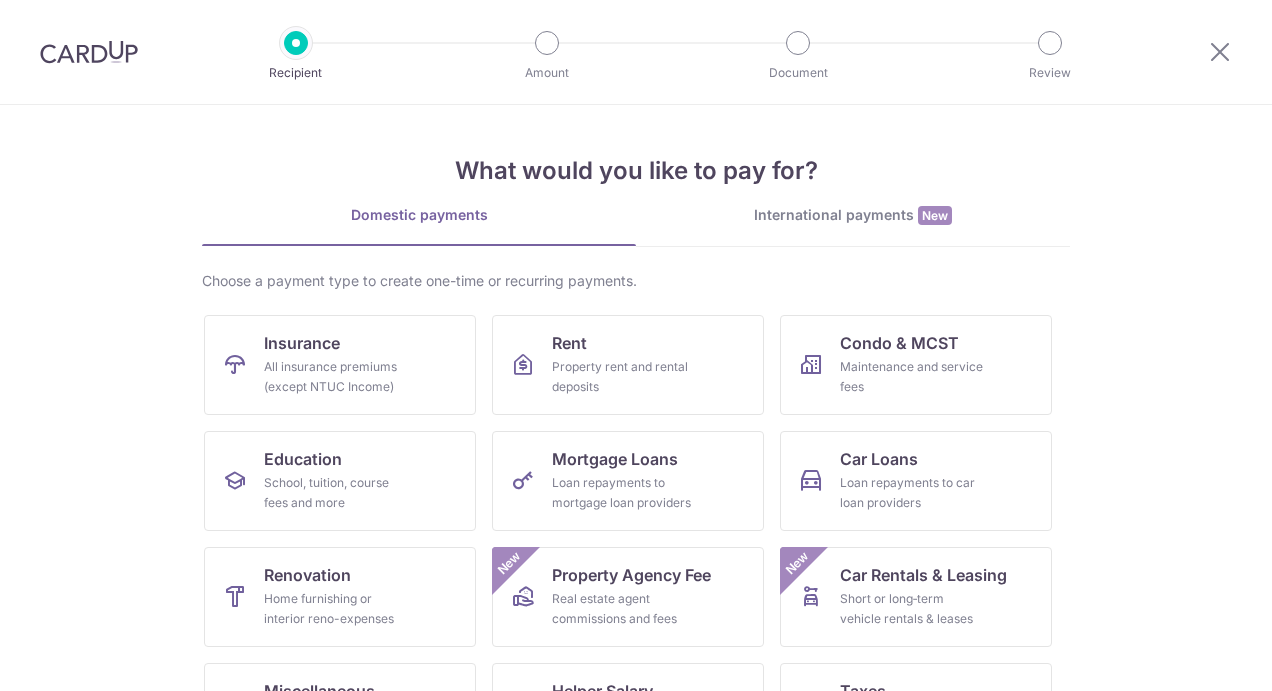 scroll, scrollTop: 0, scrollLeft: 0, axis: both 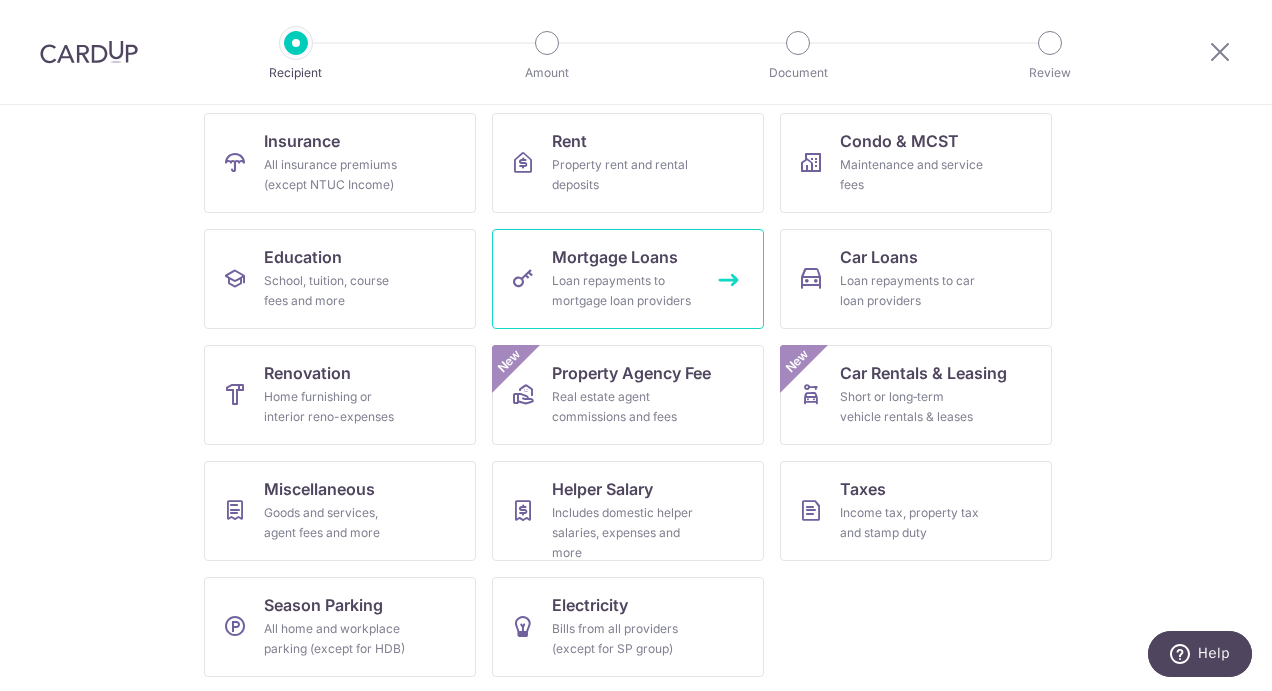 click on "Loan repayments to mortgage loan providers" at bounding box center [624, 291] 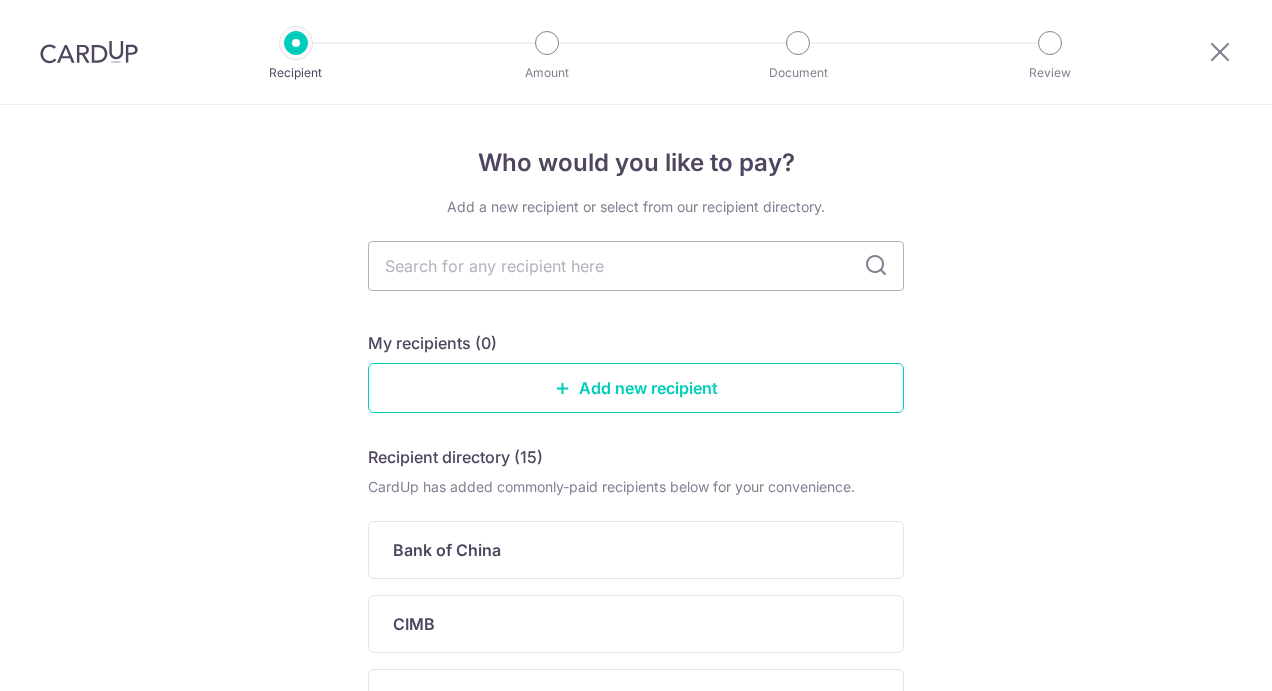 scroll, scrollTop: 0, scrollLeft: 0, axis: both 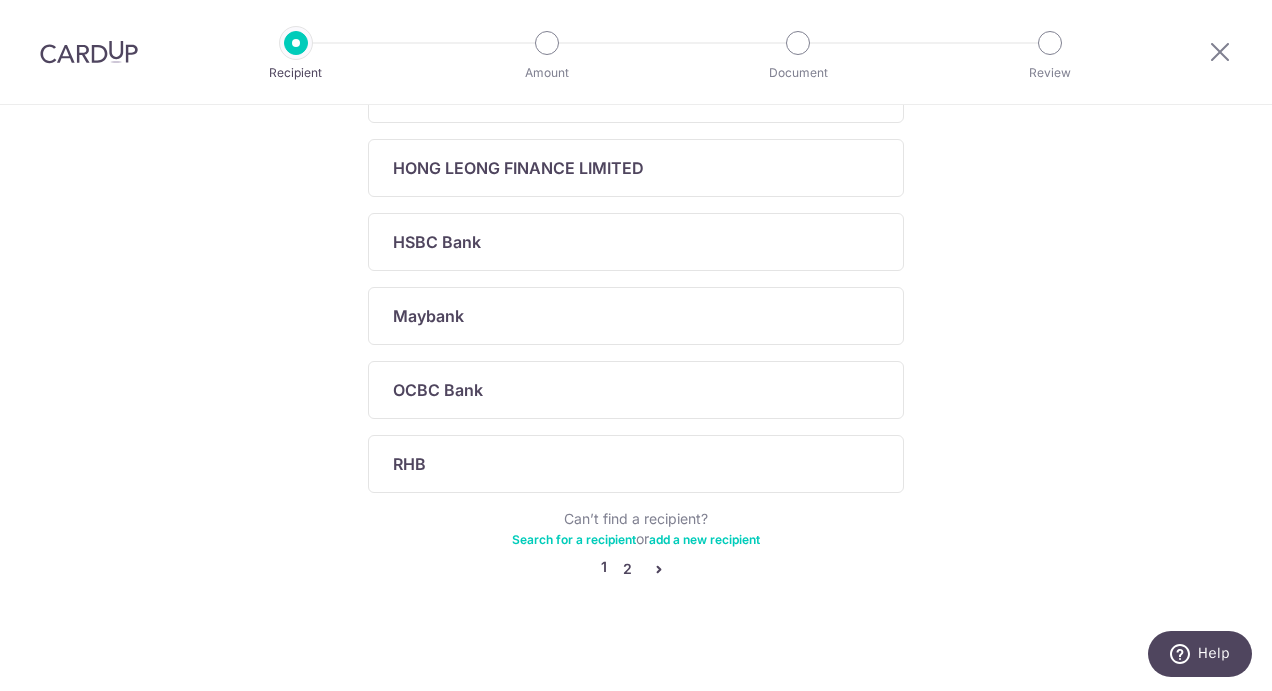 click on "2" at bounding box center [627, 569] 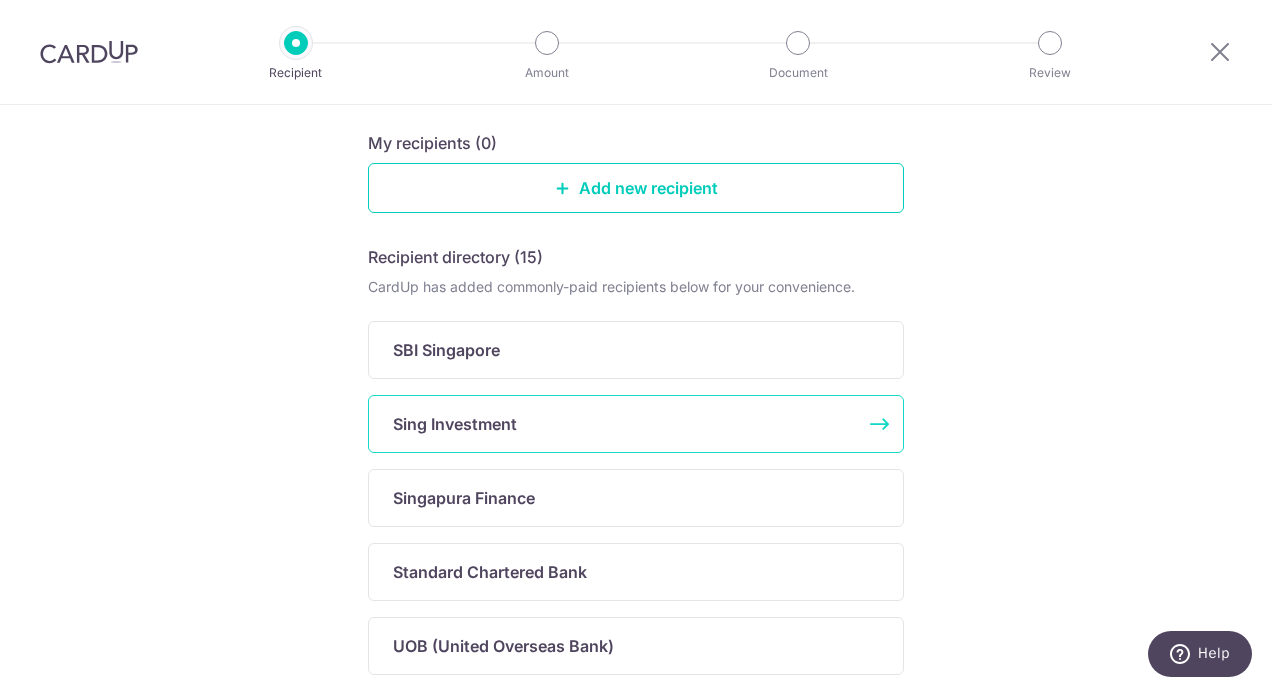 scroll, scrollTop: 385, scrollLeft: 0, axis: vertical 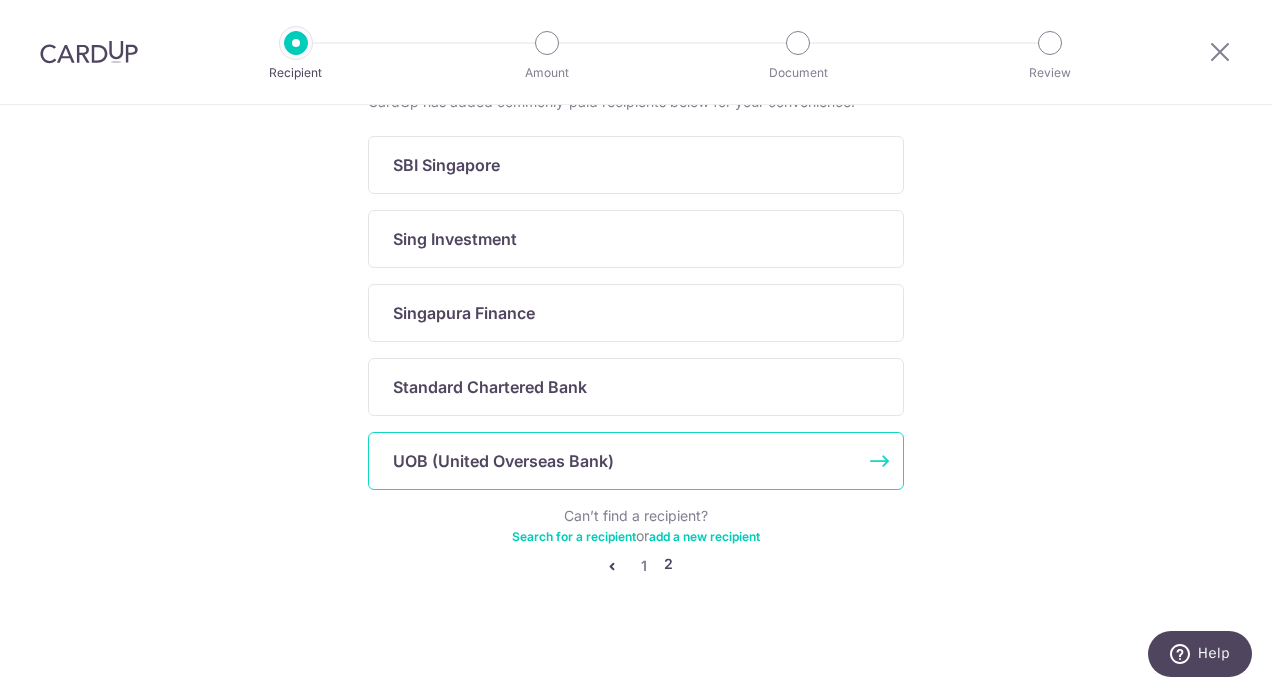 click on "UOB (United Overseas Bank)" at bounding box center [624, 461] 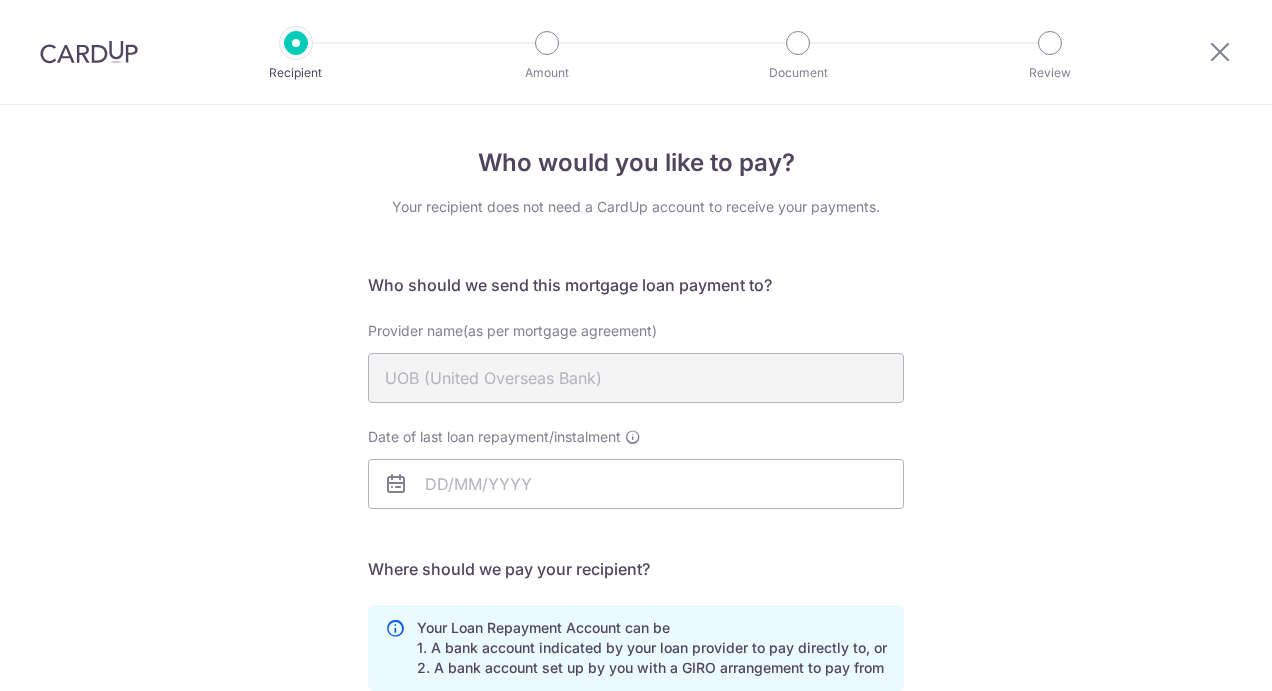 scroll, scrollTop: 0, scrollLeft: 0, axis: both 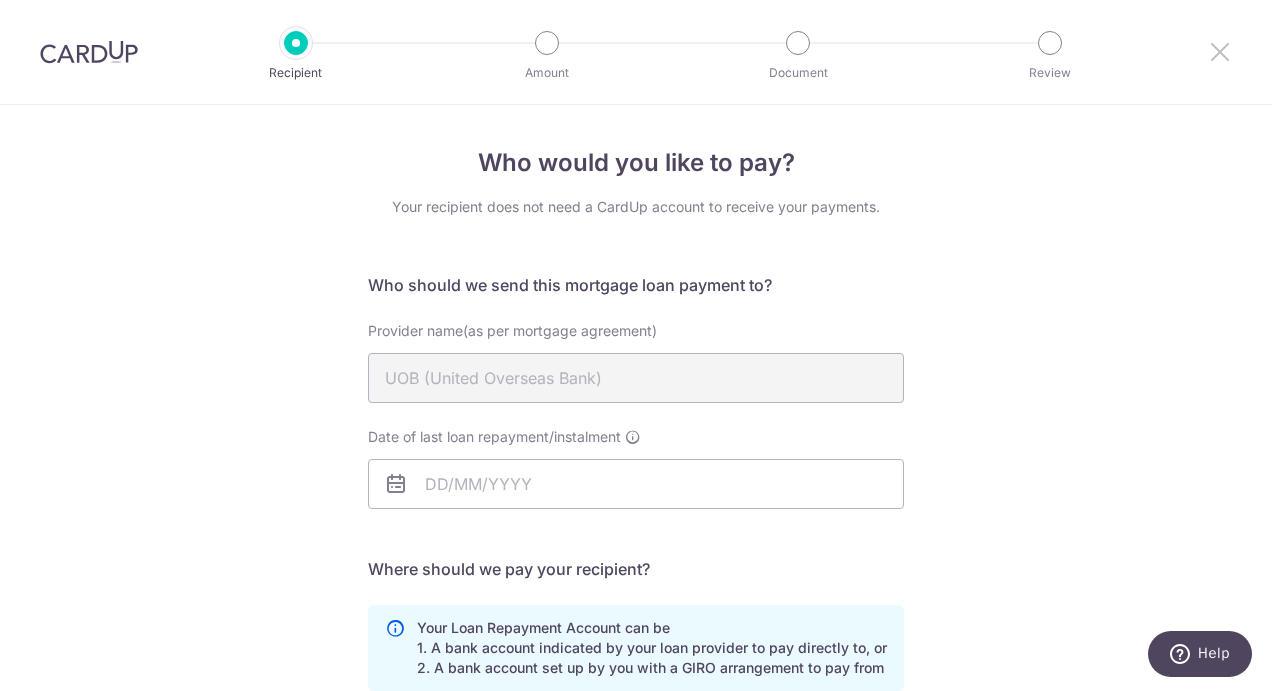 click at bounding box center (1220, 51) 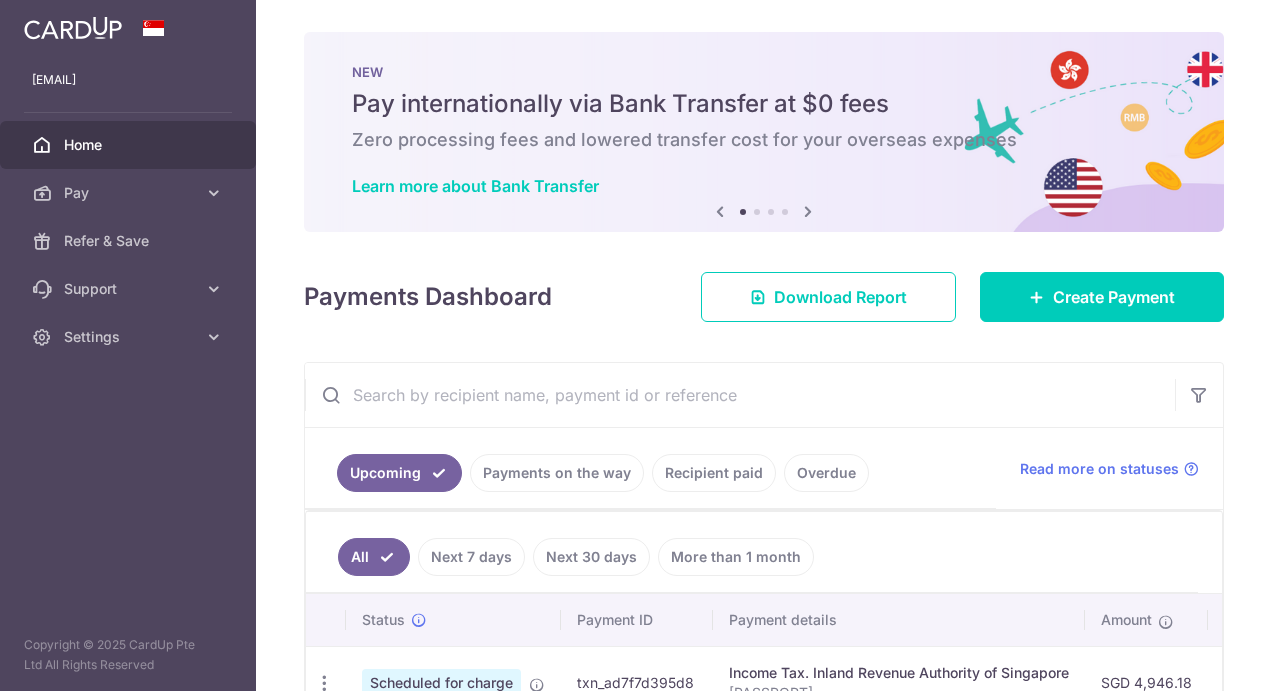 scroll, scrollTop: 0, scrollLeft: 0, axis: both 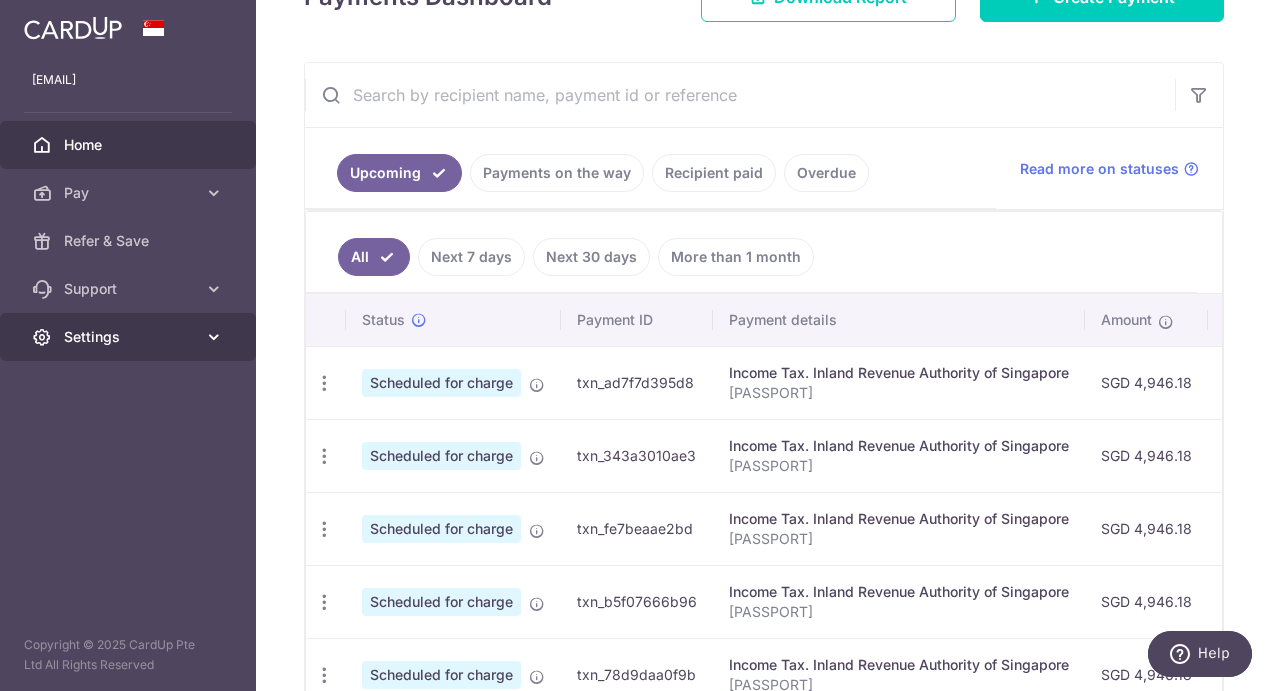 click on "Settings" at bounding box center [130, 337] 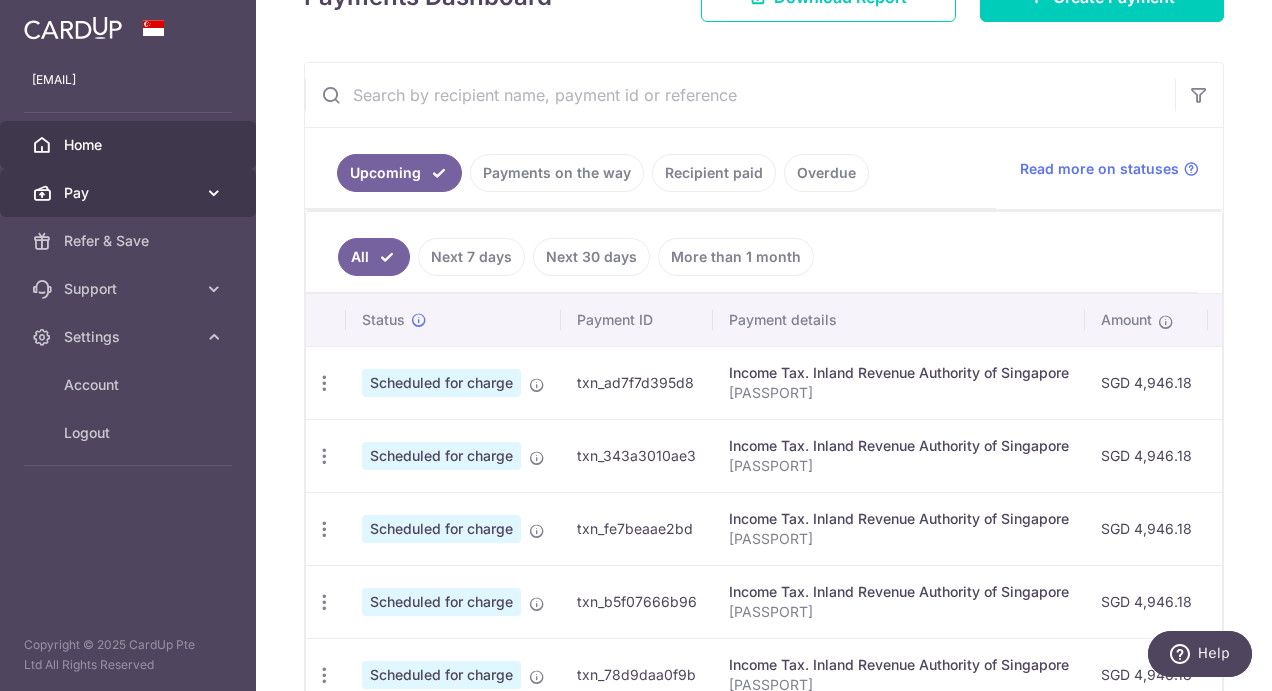 click on "Pay" at bounding box center [130, 193] 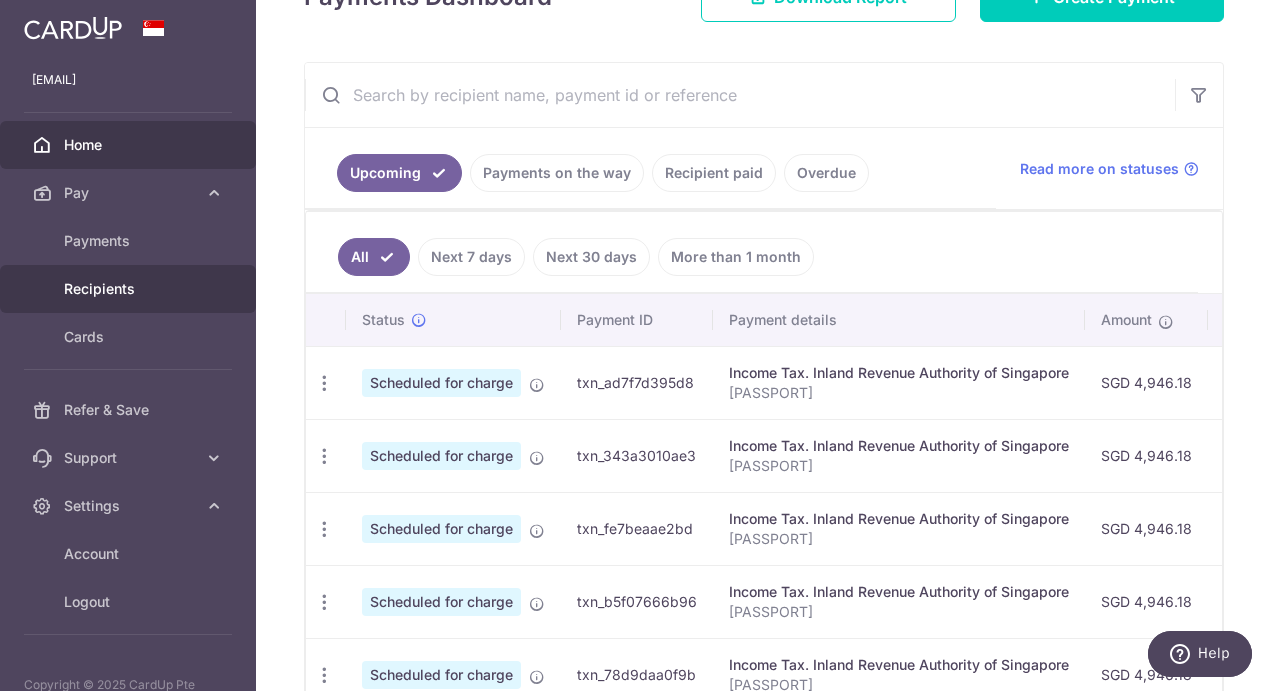 click on "Recipients" at bounding box center [130, 289] 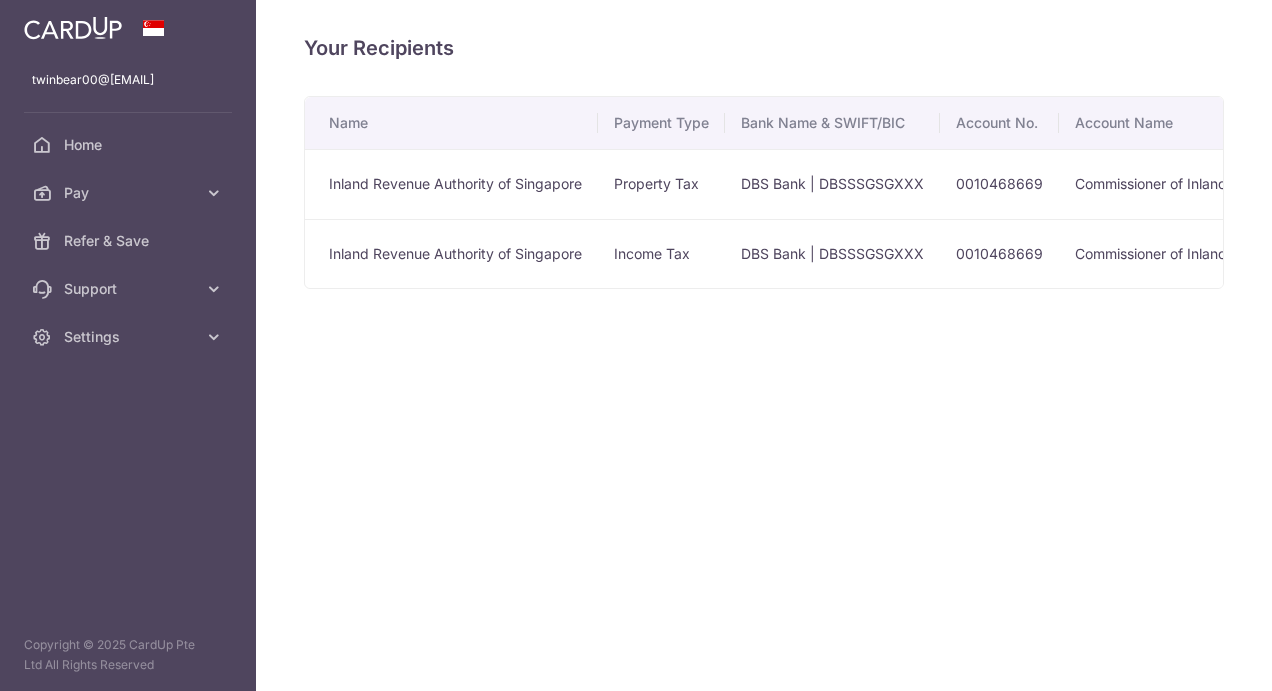 scroll, scrollTop: 0, scrollLeft: 0, axis: both 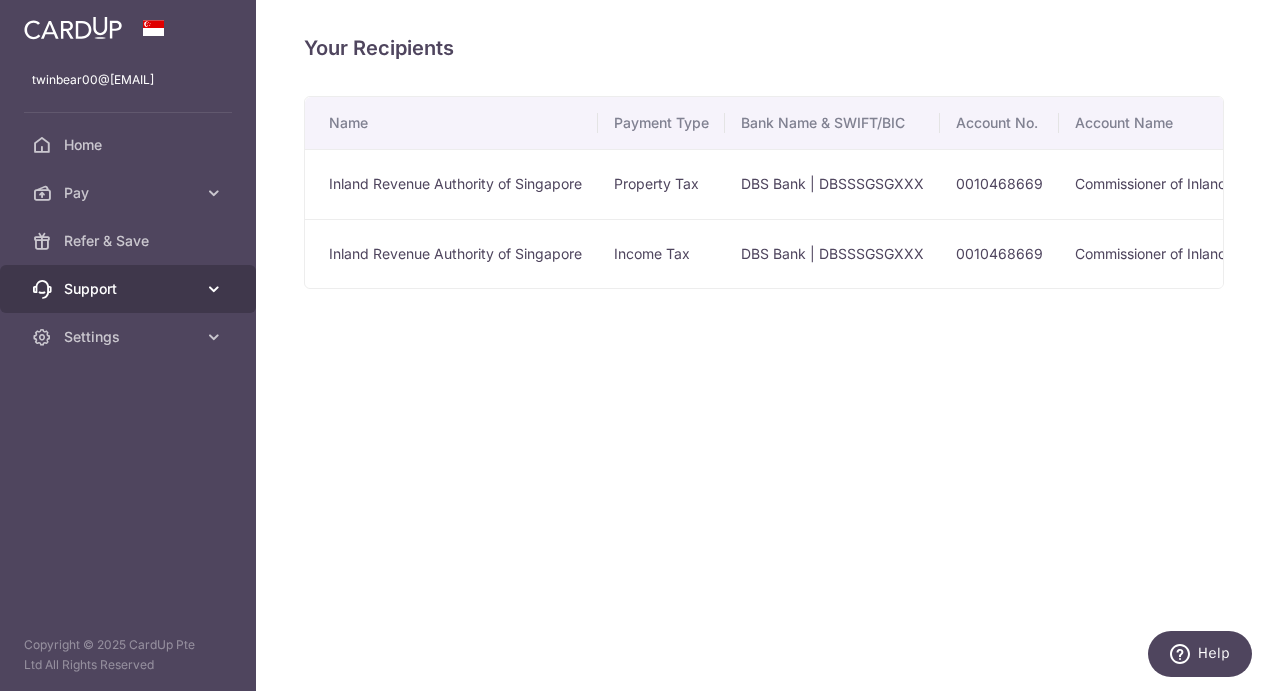 click on "Support" at bounding box center [130, 289] 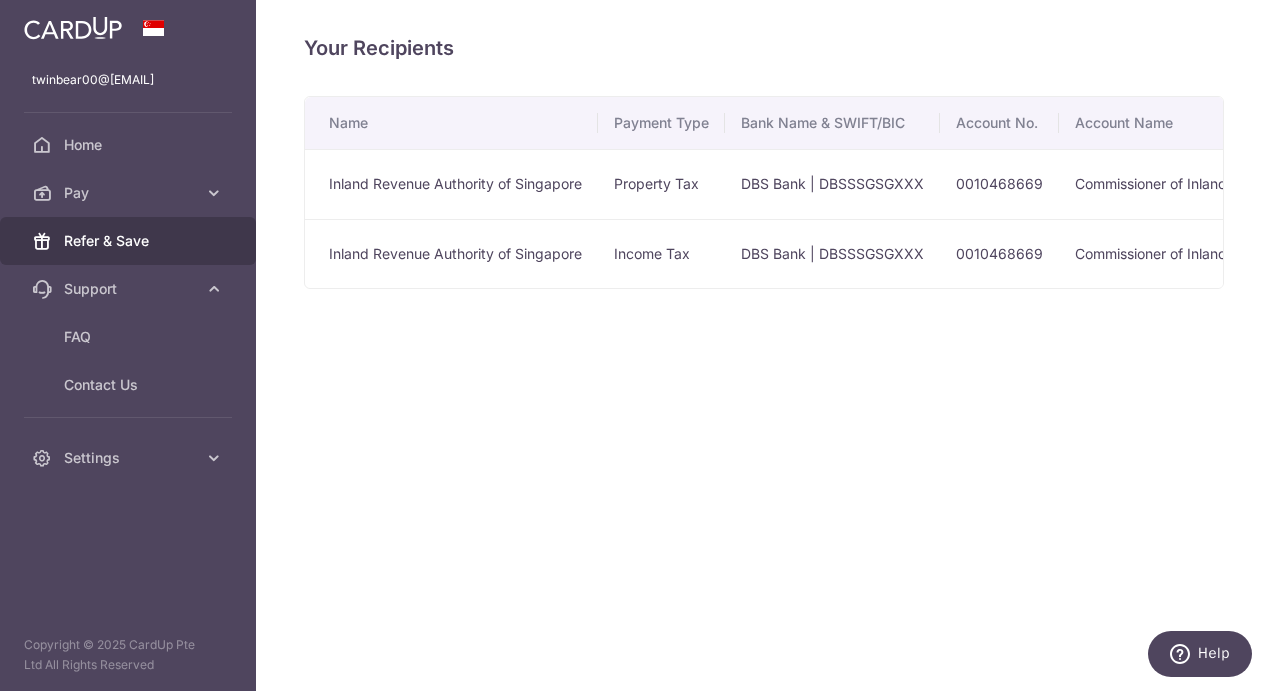 click on "Refer & Save" at bounding box center (130, 241) 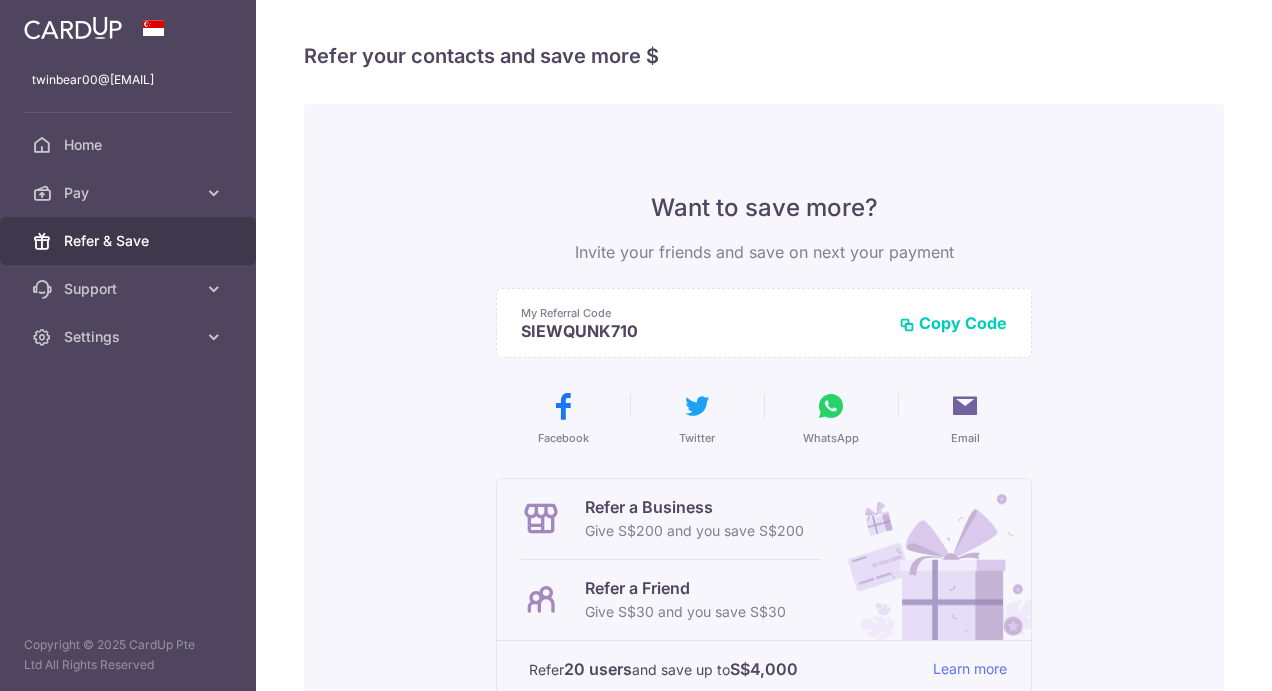 scroll, scrollTop: 0, scrollLeft: 0, axis: both 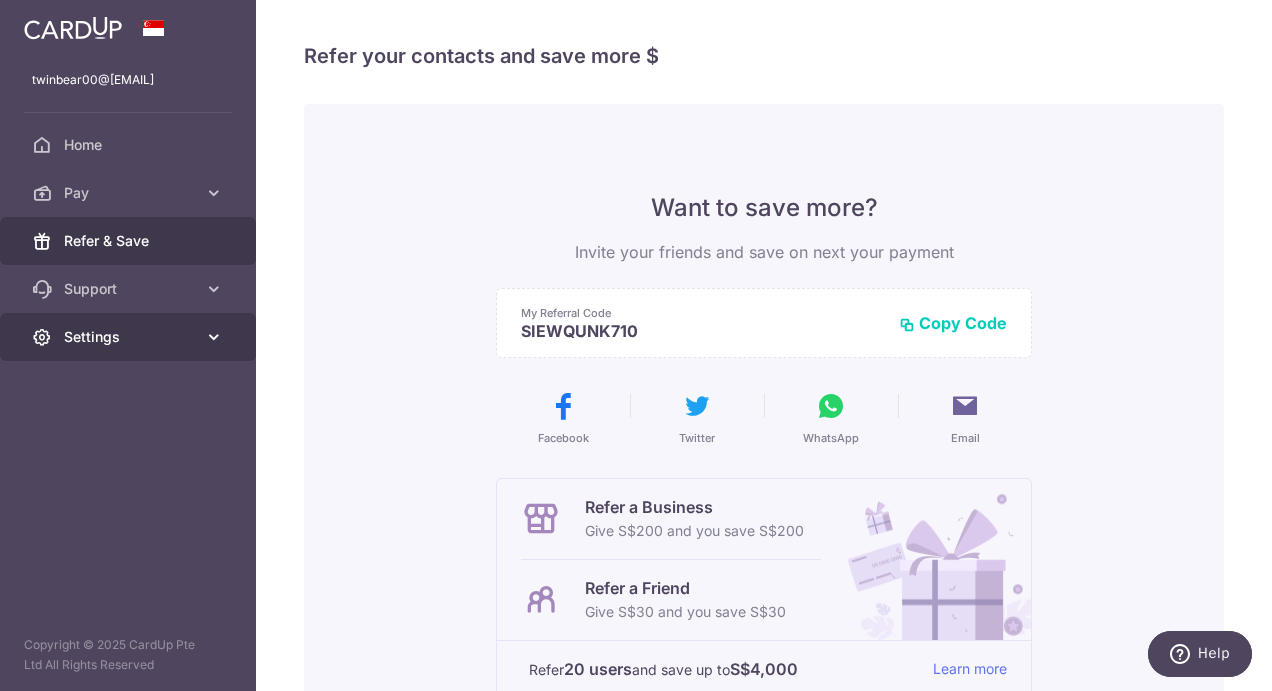 click on "Settings" at bounding box center [130, 337] 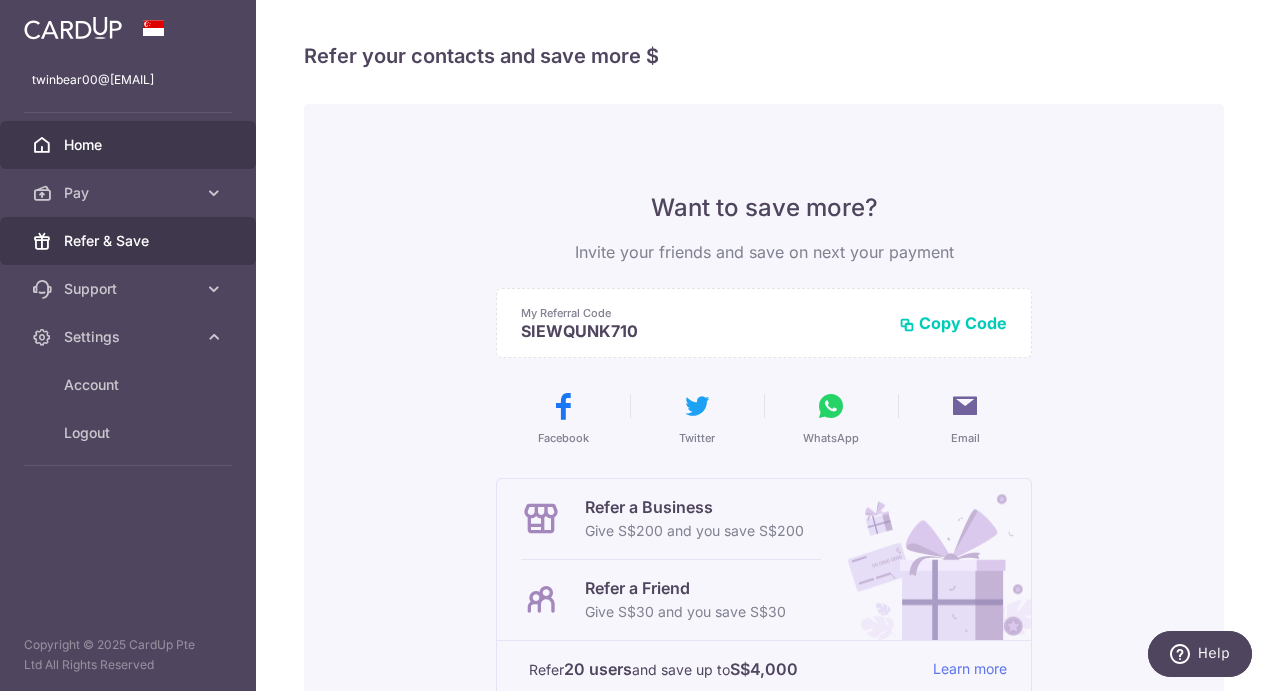 click on "Home" at bounding box center (130, 145) 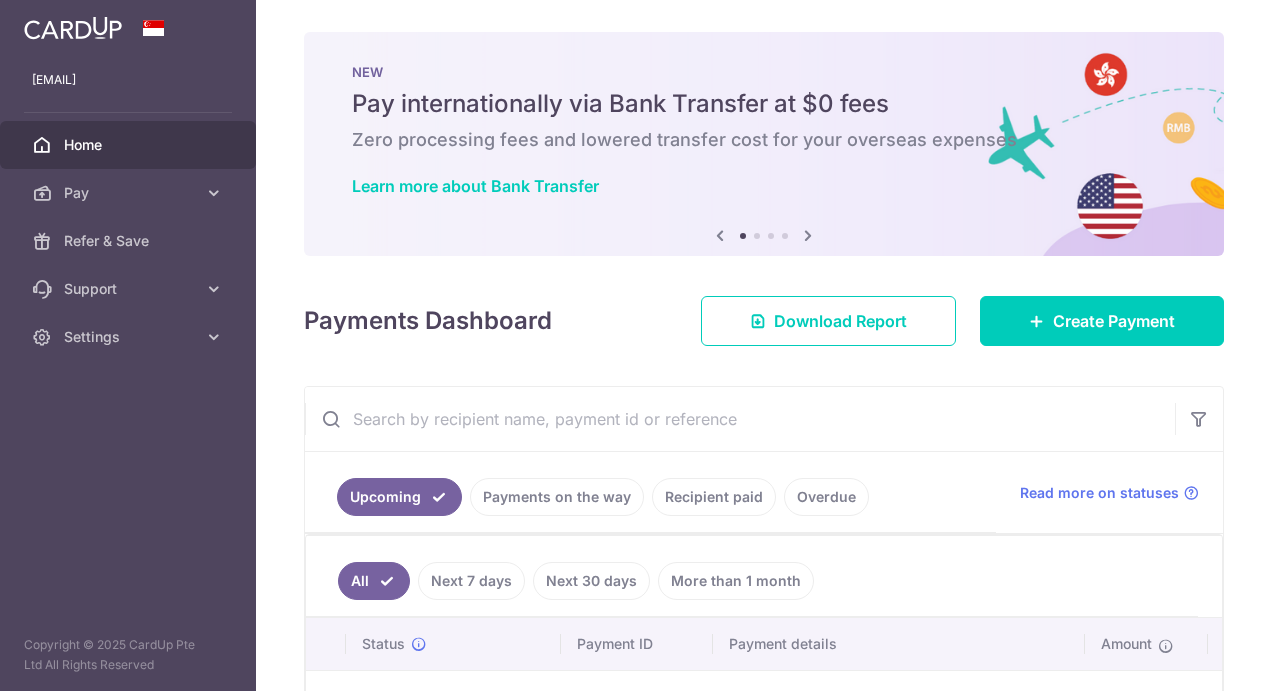 scroll, scrollTop: 0, scrollLeft: 0, axis: both 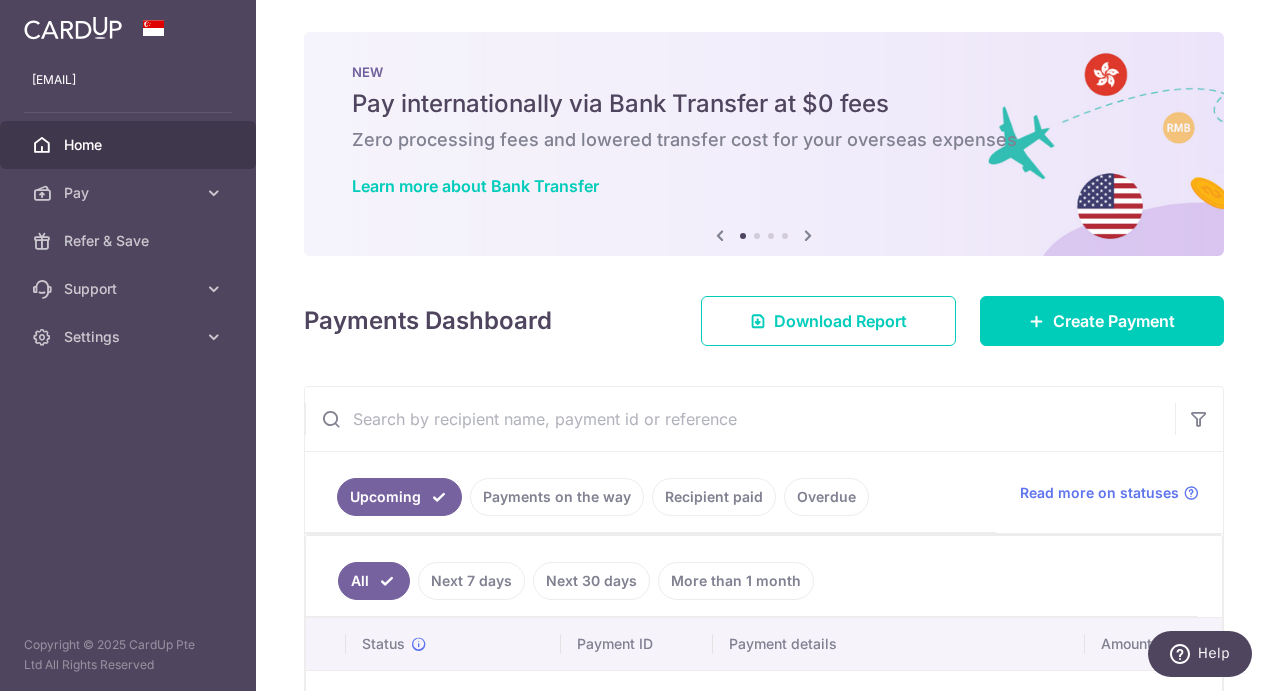 click at bounding box center [808, 235] 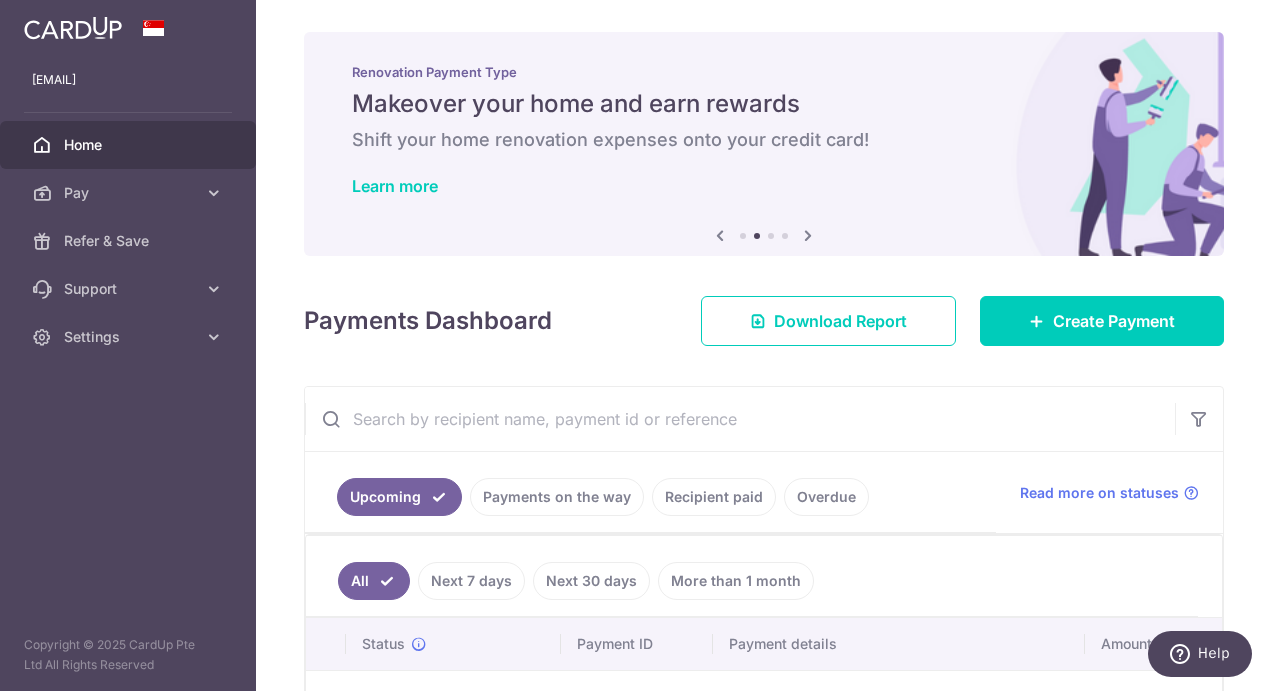 click at bounding box center (808, 235) 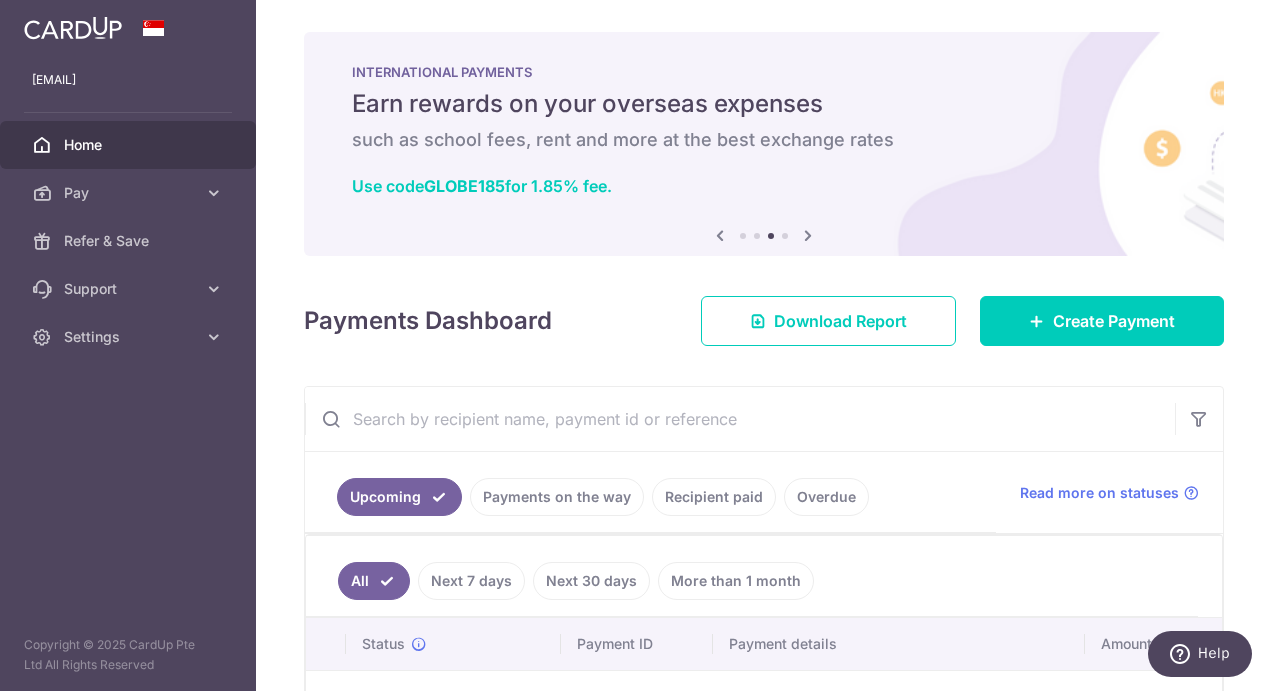 click at bounding box center (808, 235) 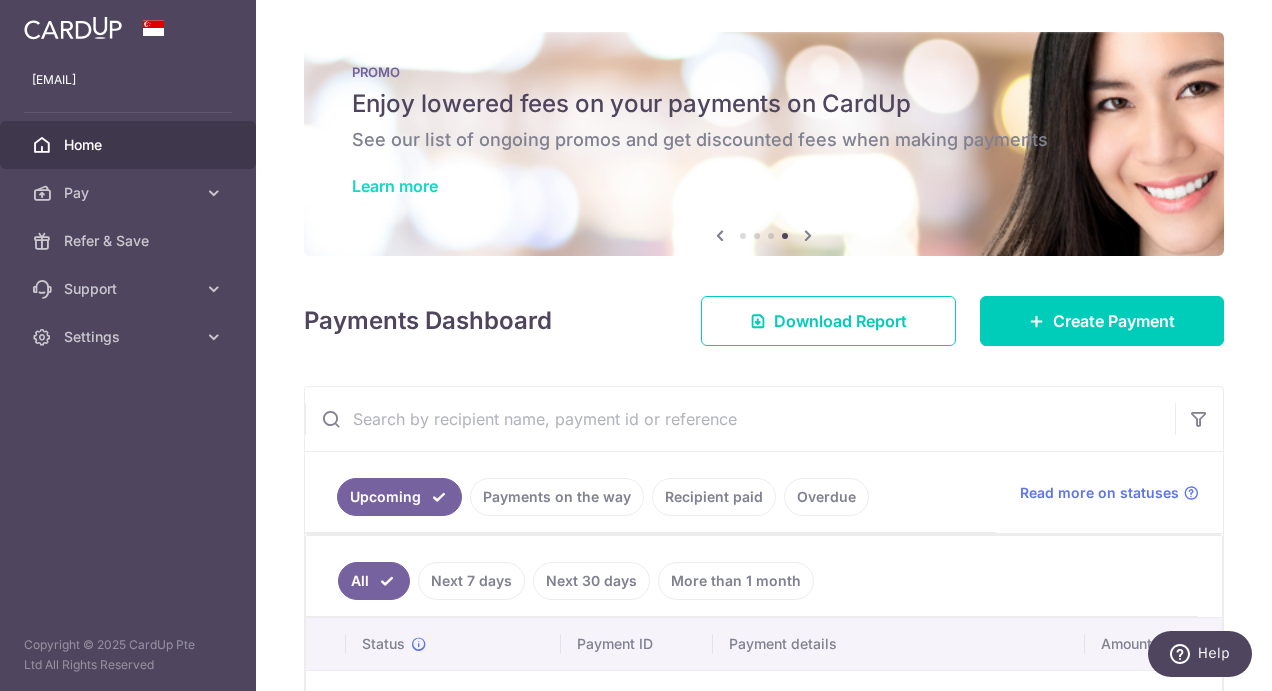click on "Learn more" at bounding box center [395, 186] 